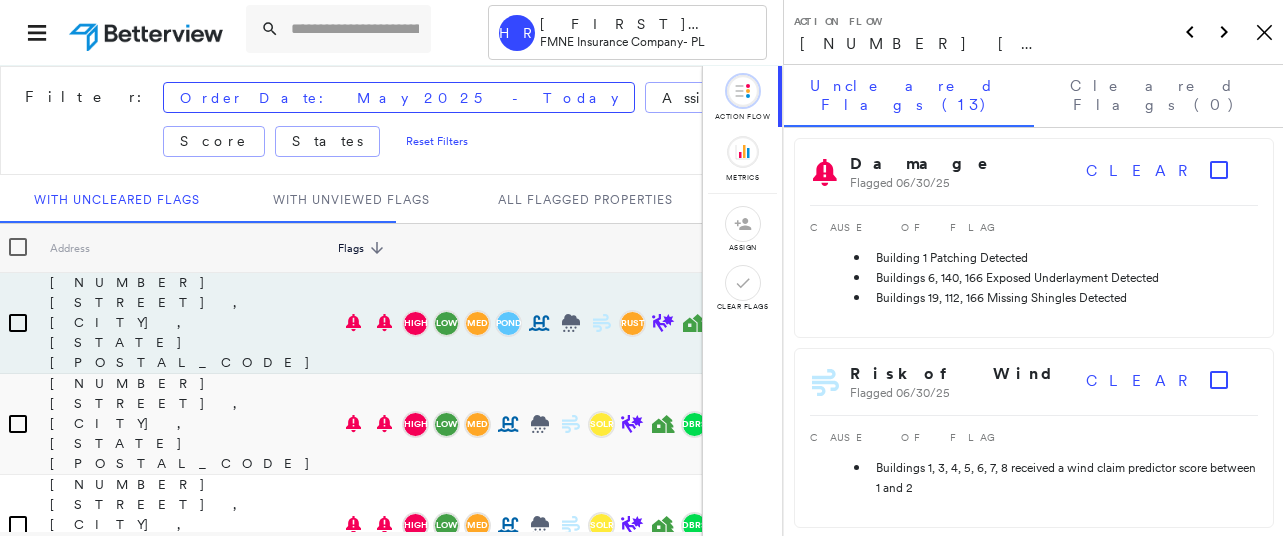 scroll, scrollTop: 0, scrollLeft: 0, axis: both 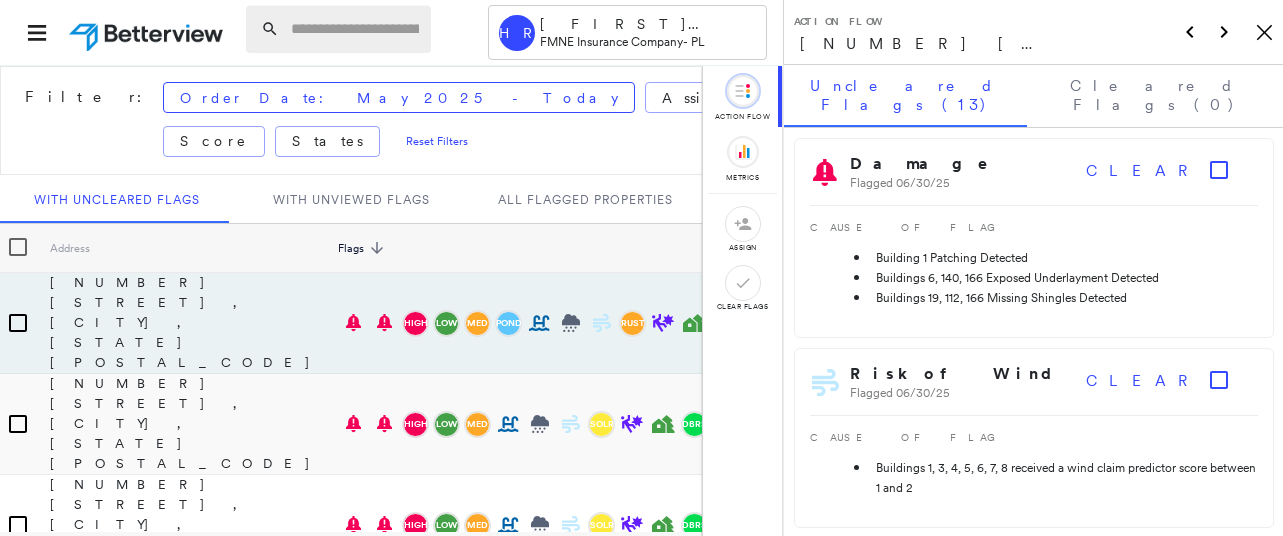 click at bounding box center (355, 29) 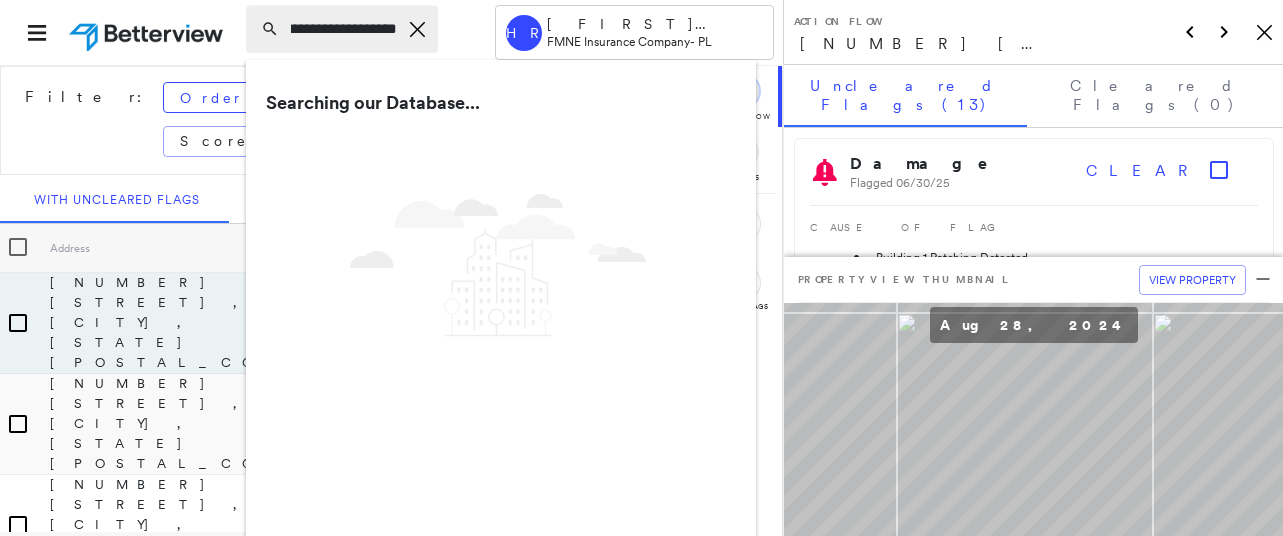 scroll, scrollTop: 0, scrollLeft: 93, axis: horizontal 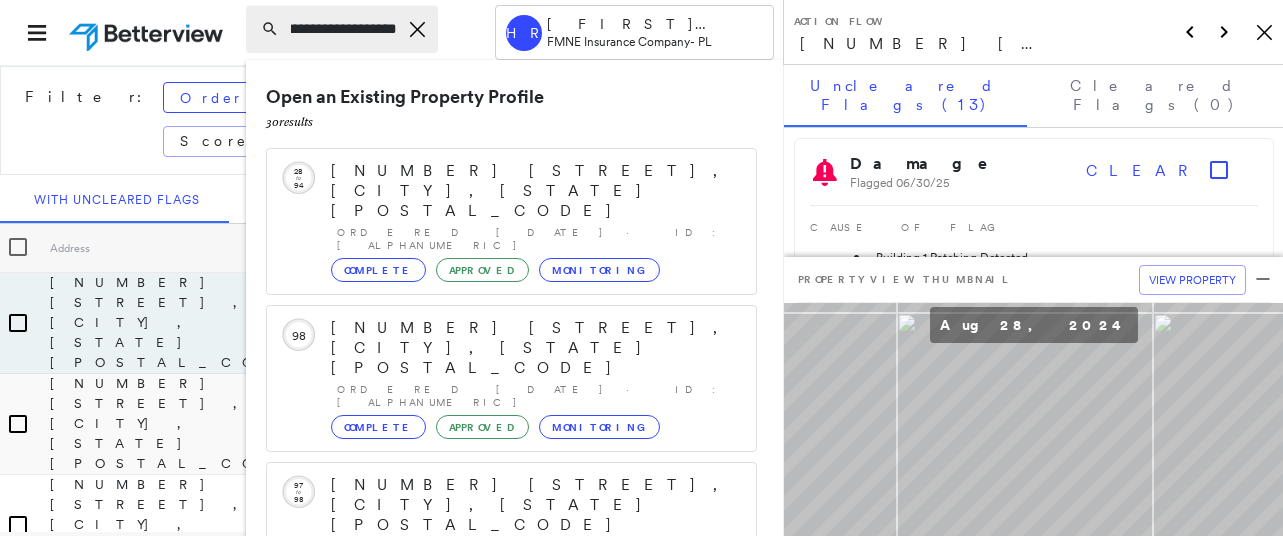 type on "**********" 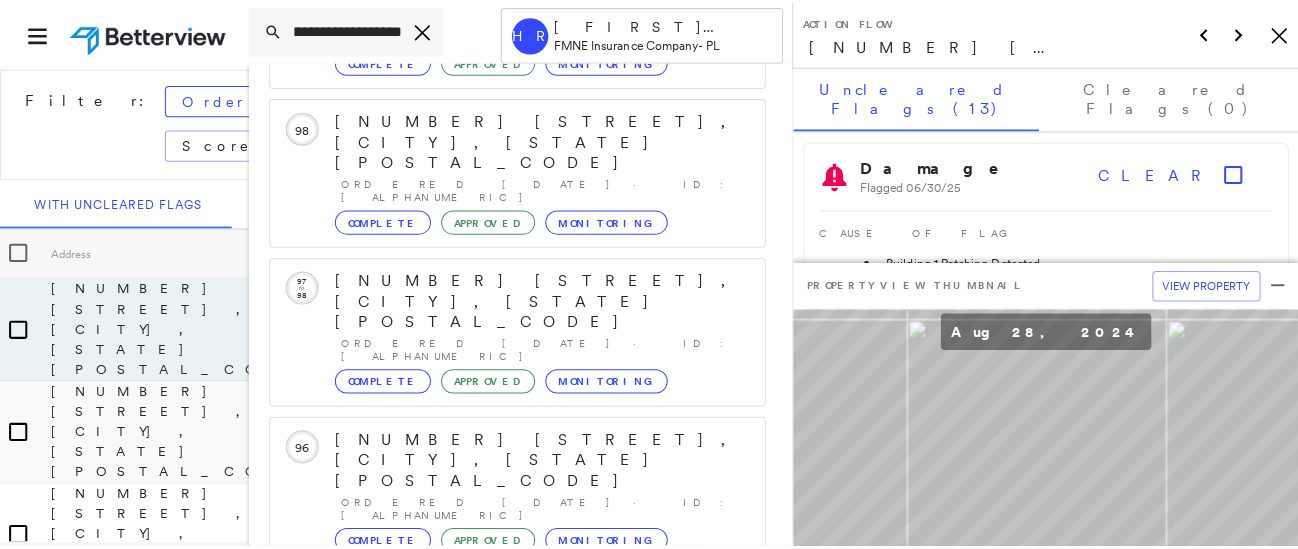 scroll, scrollTop: 213, scrollLeft: 0, axis: vertical 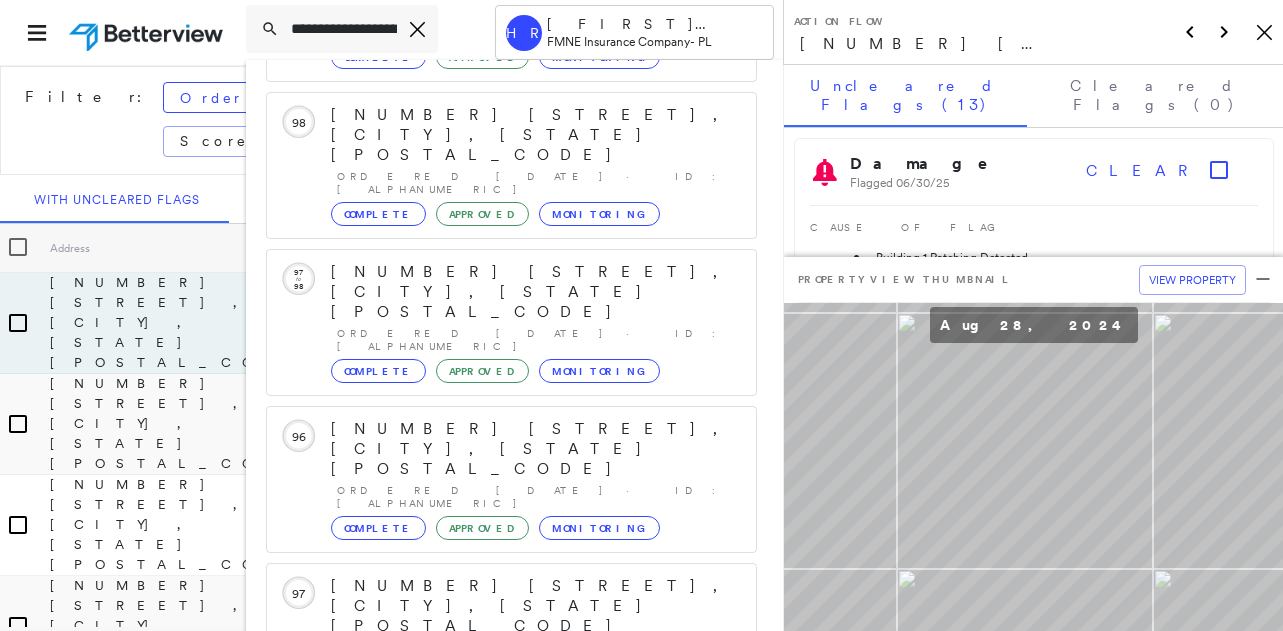 click on "[NUMBER] [STREET], [CITY], [STATE] [POSTAL_CODE] Group Created with Sketch." at bounding box center (511, 898) 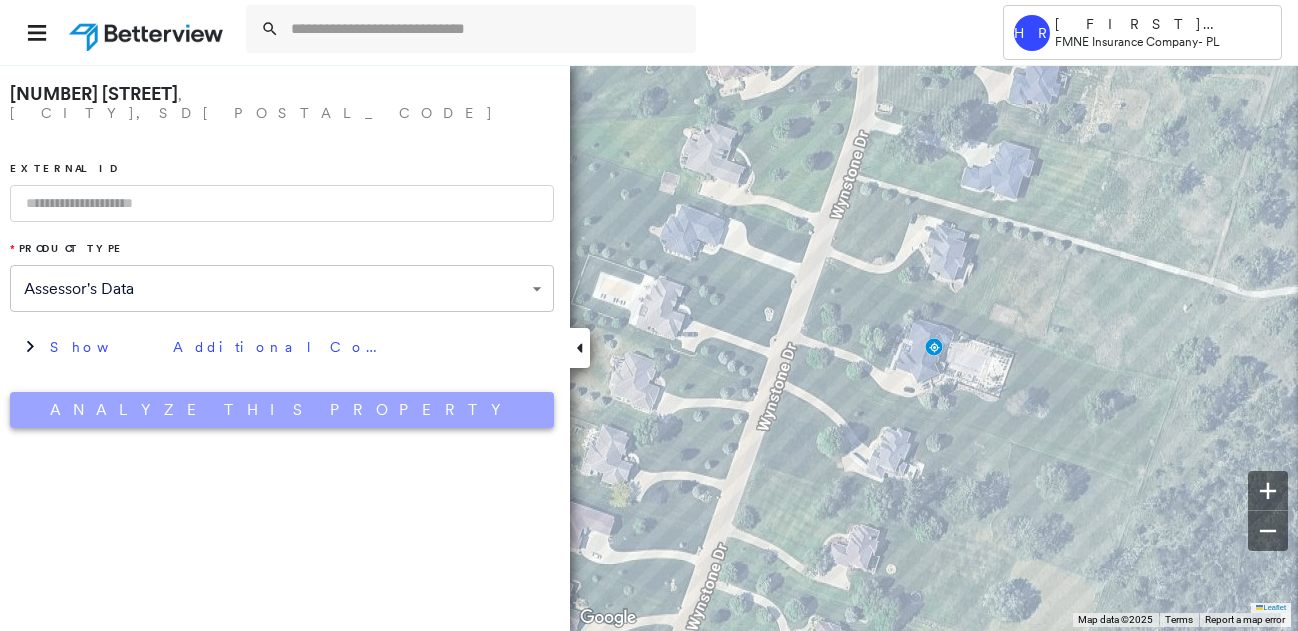 click on "Analyze This Property" at bounding box center [282, 410] 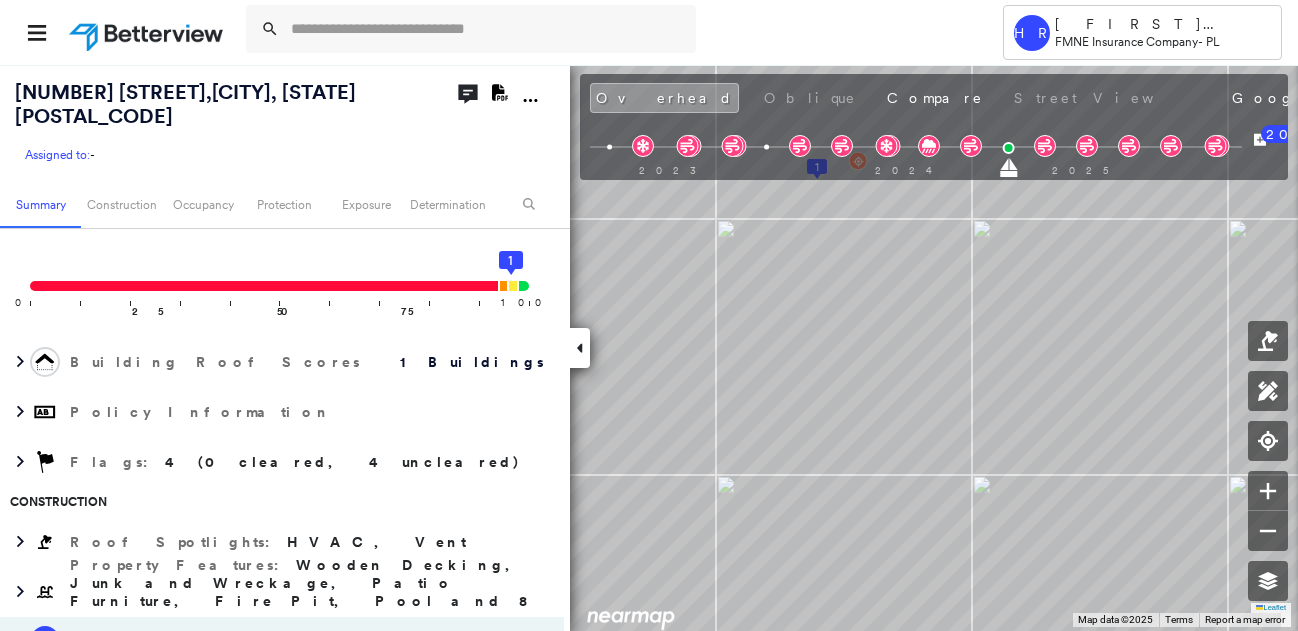 scroll, scrollTop: 300, scrollLeft: 0, axis: vertical 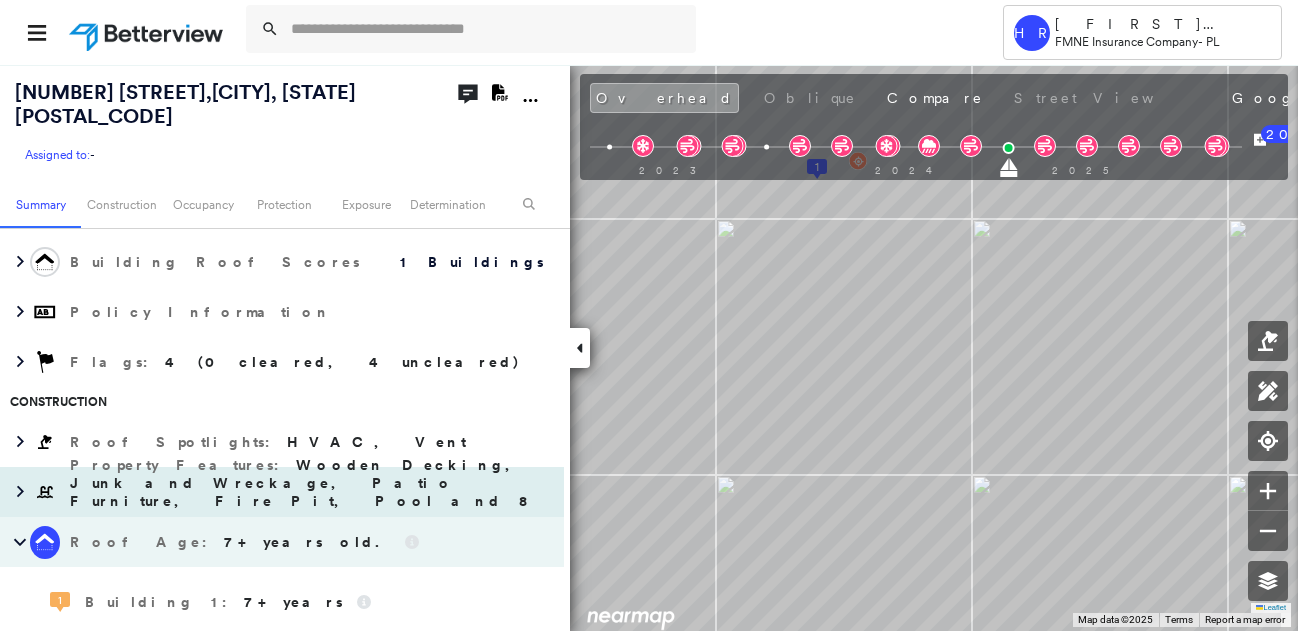 click on "Property Features :  Wooden Decking, Junk and Wreckage, Patio Furniture, Fire Pit, Pool and 8 more" at bounding box center (312, 492) 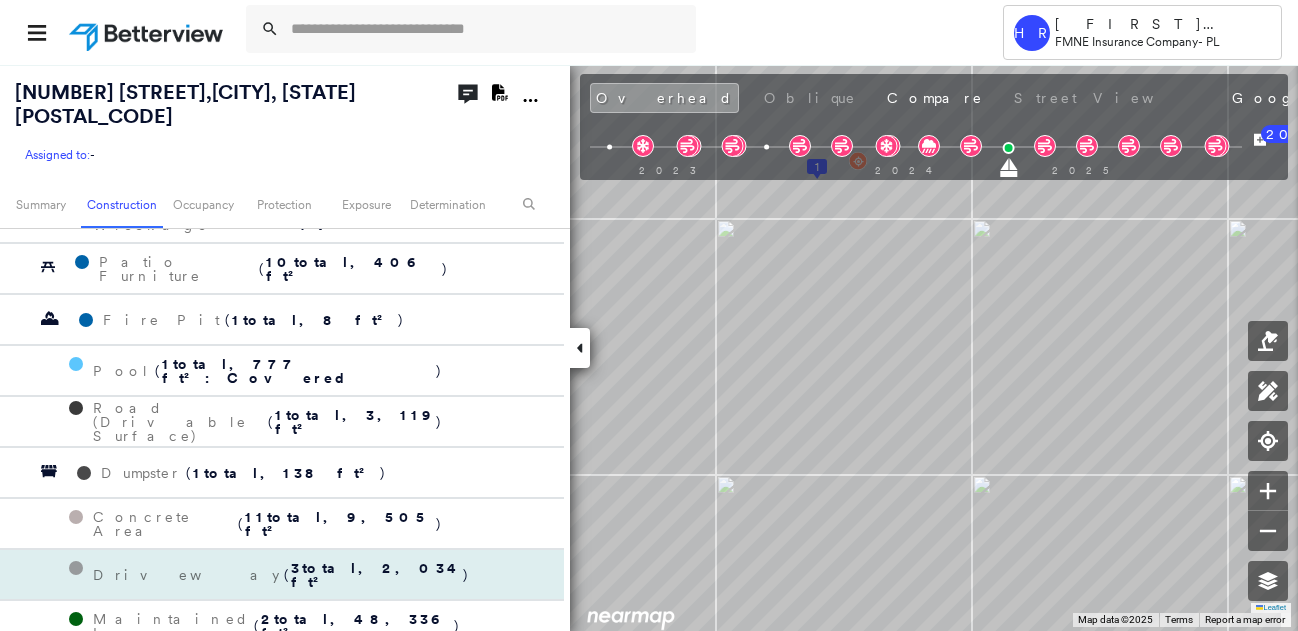 scroll, scrollTop: 700, scrollLeft: 0, axis: vertical 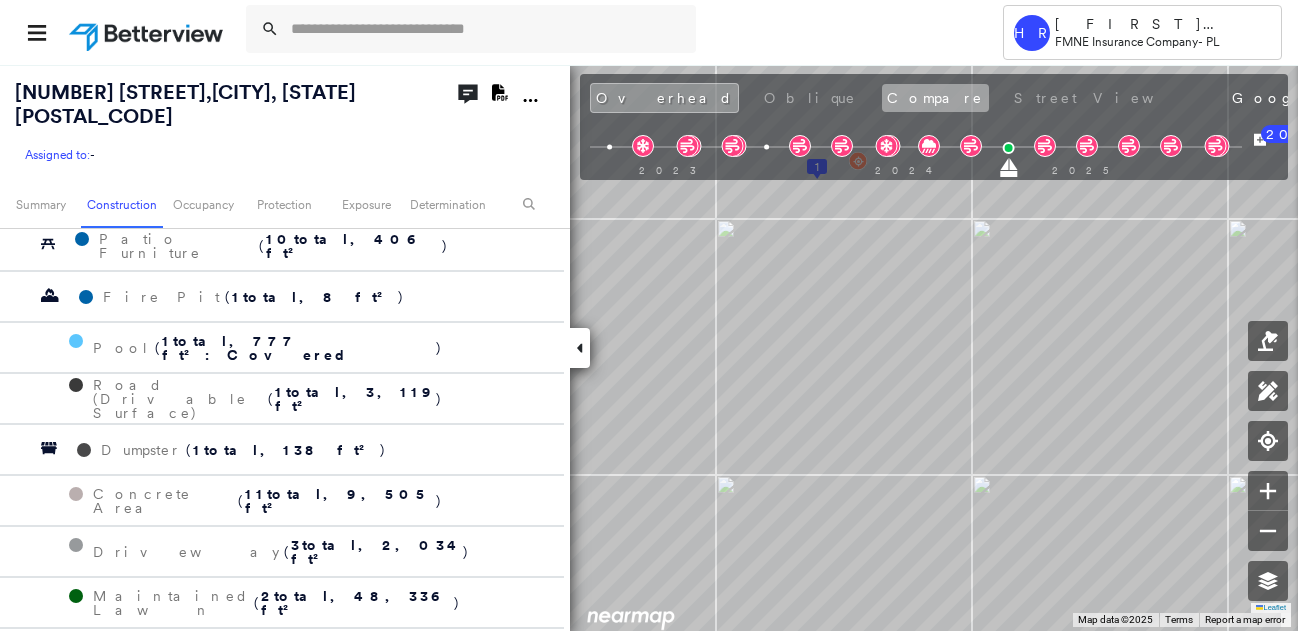 click on "Compare" at bounding box center [935, 98] 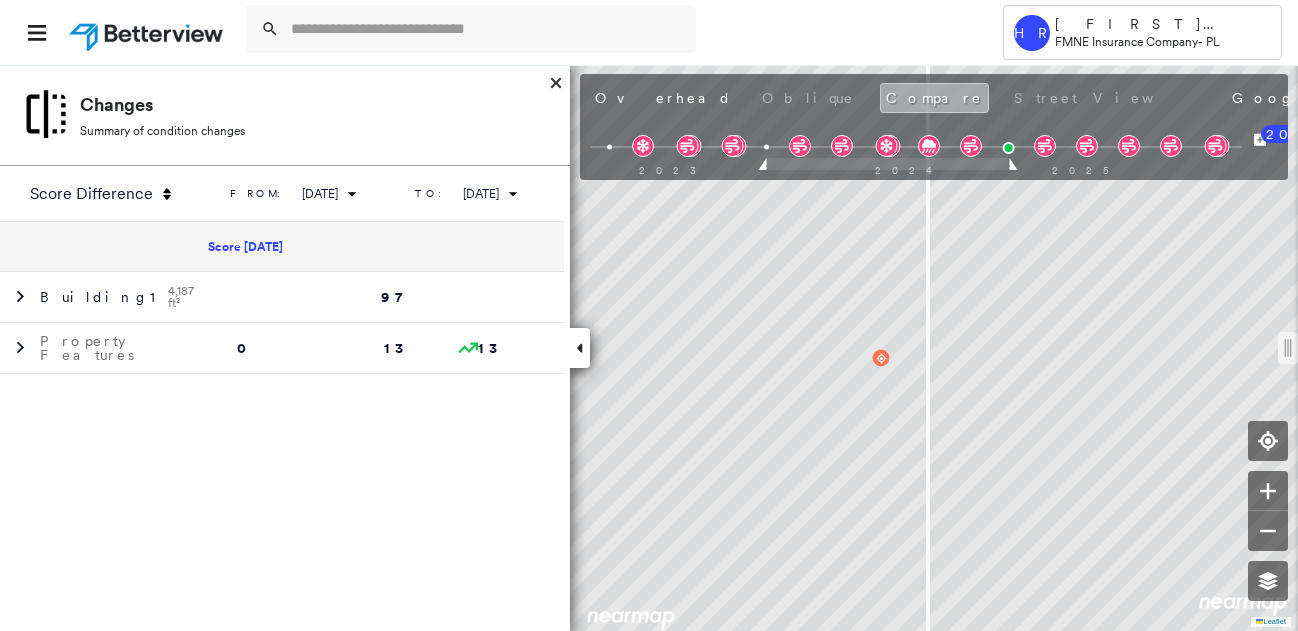 scroll, scrollTop: 750, scrollLeft: 0, axis: vertical 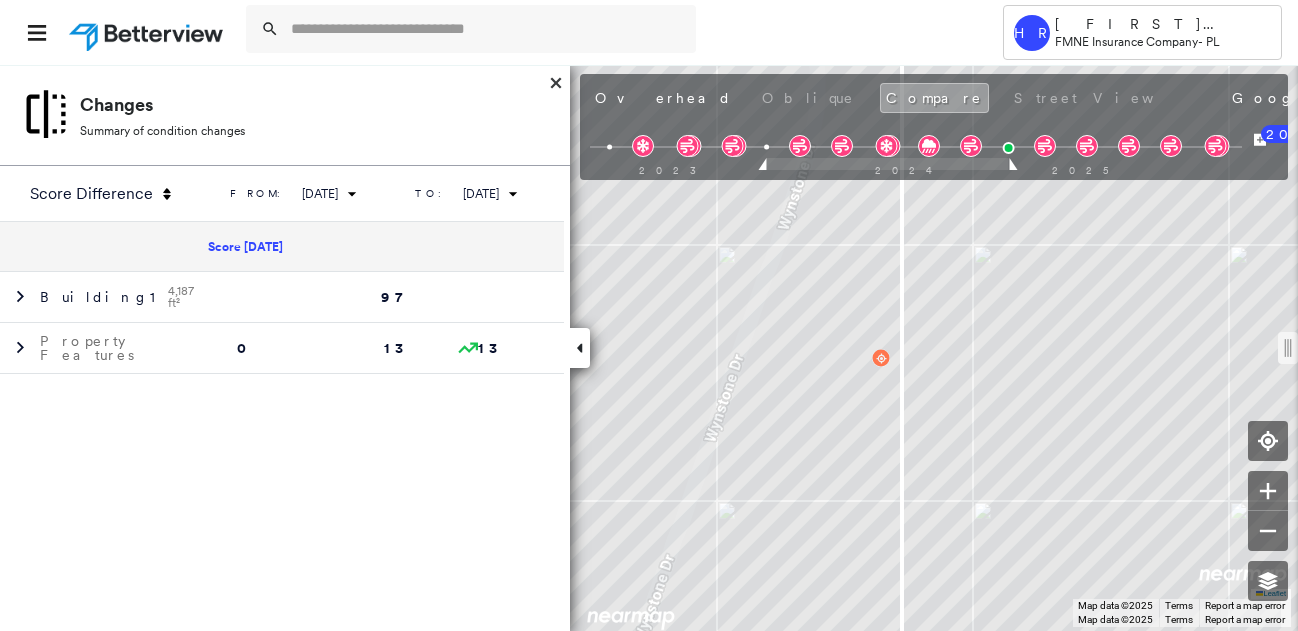 drag, startPoint x: 935, startPoint y: 360, endPoint x: 911, endPoint y: 345, distance: 28.301943 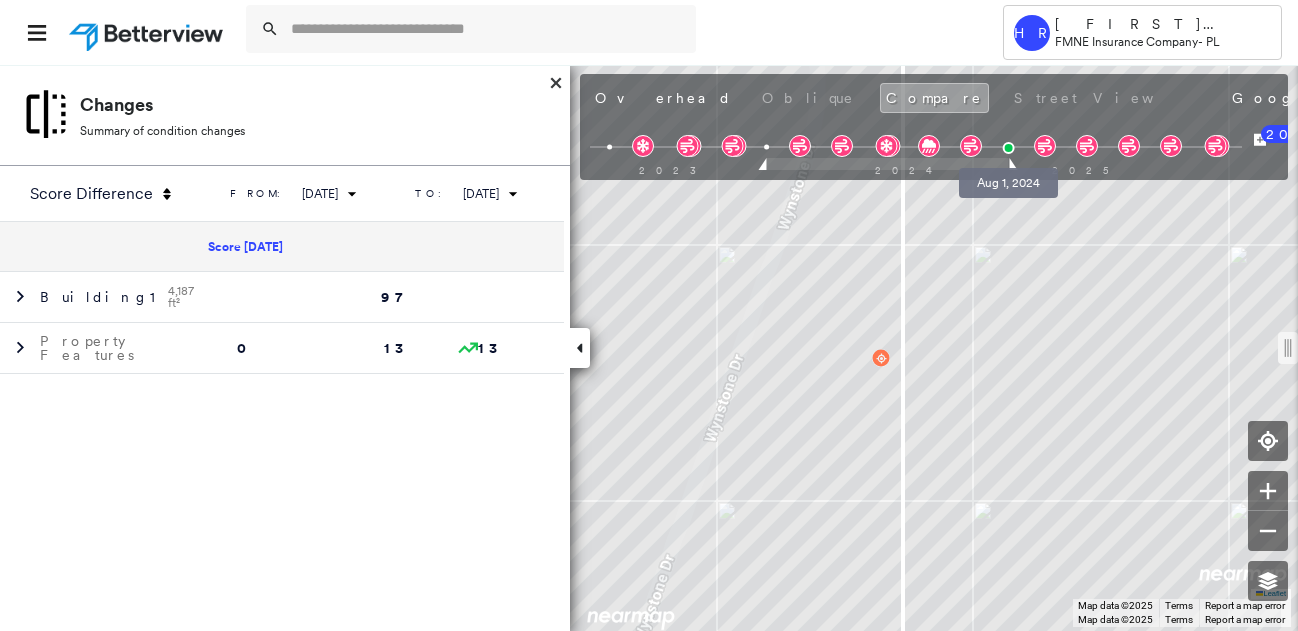 click at bounding box center [1008, 148] 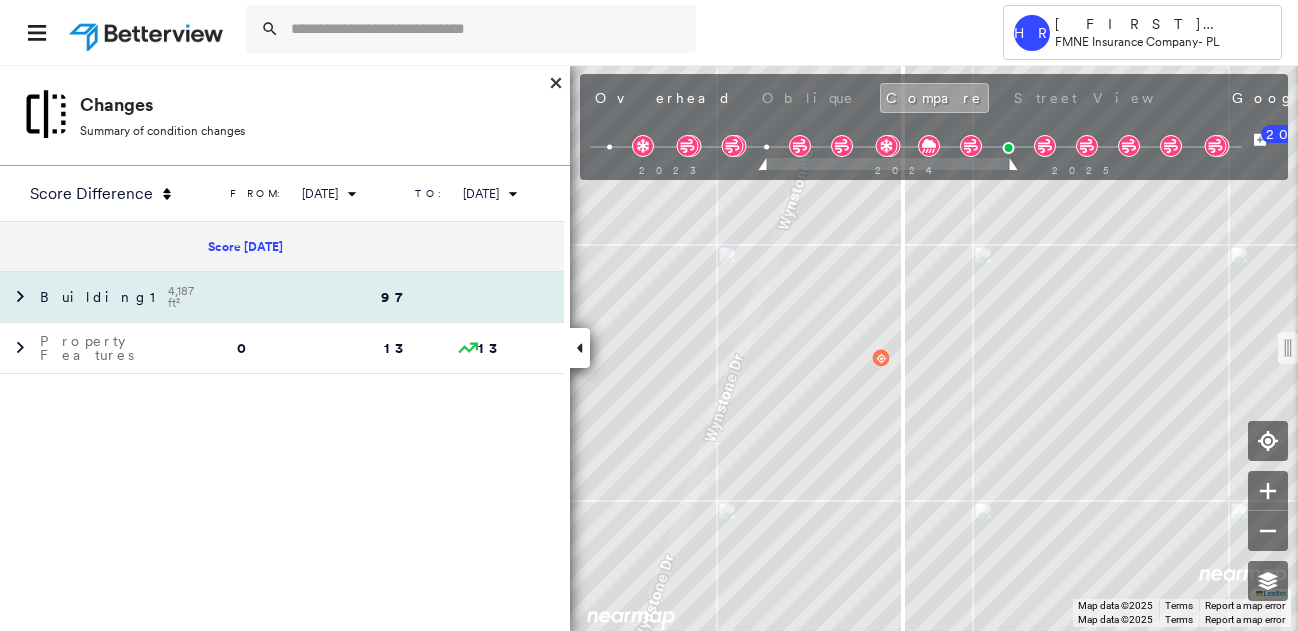 click on "Building  1 4,187 ft²" at bounding box center (110, 297) 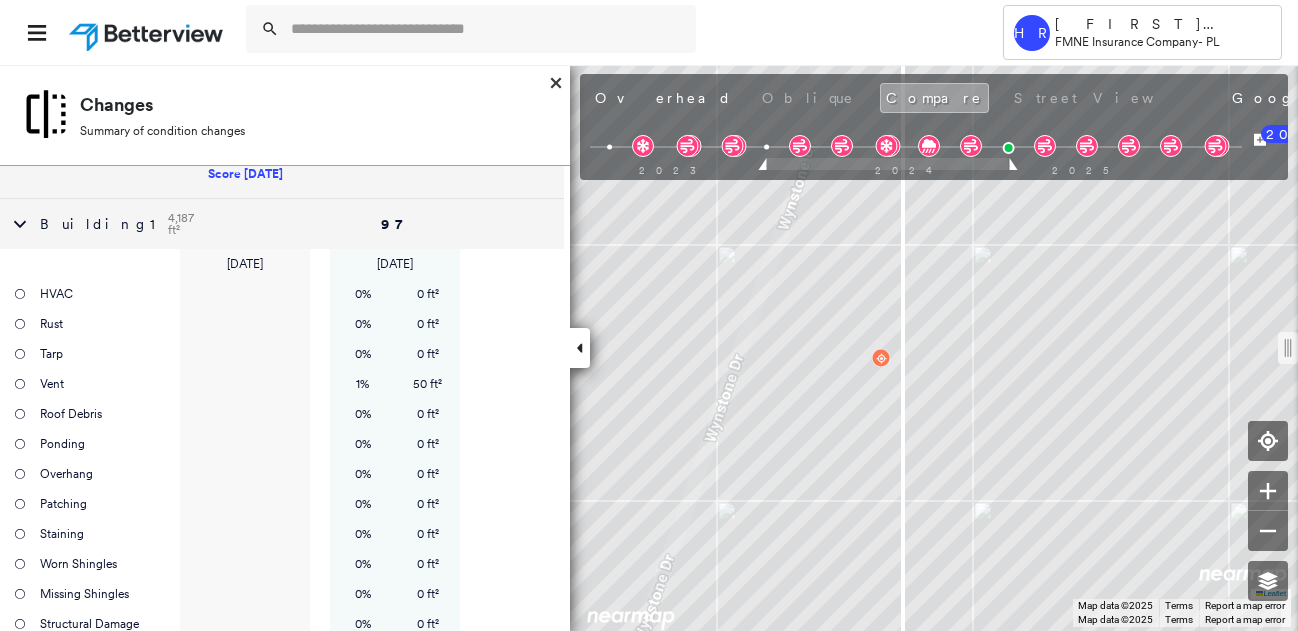 scroll, scrollTop: 0, scrollLeft: 0, axis: both 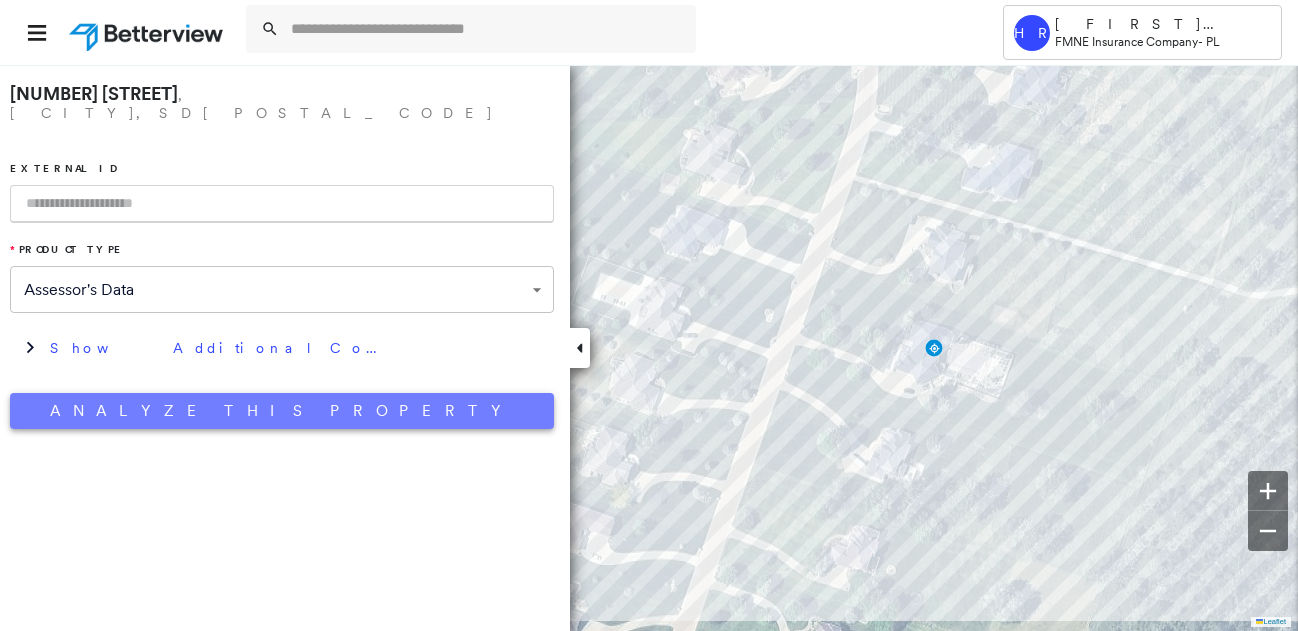 click on "Analyze This Property" at bounding box center (282, 411) 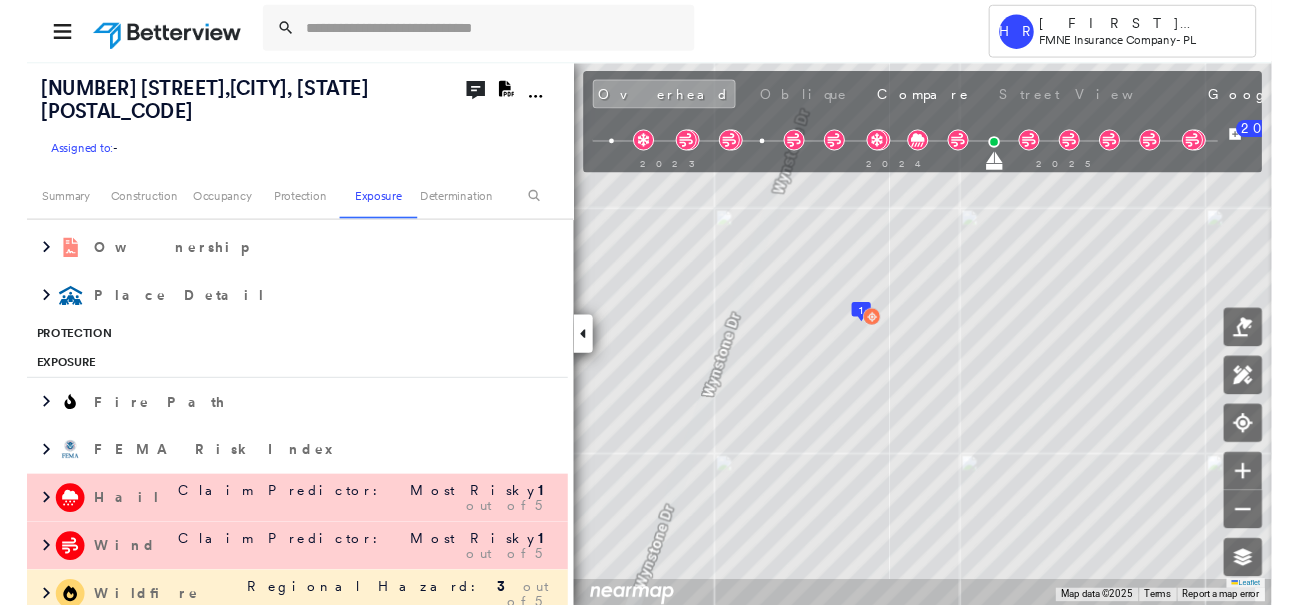 scroll, scrollTop: 856, scrollLeft: 0, axis: vertical 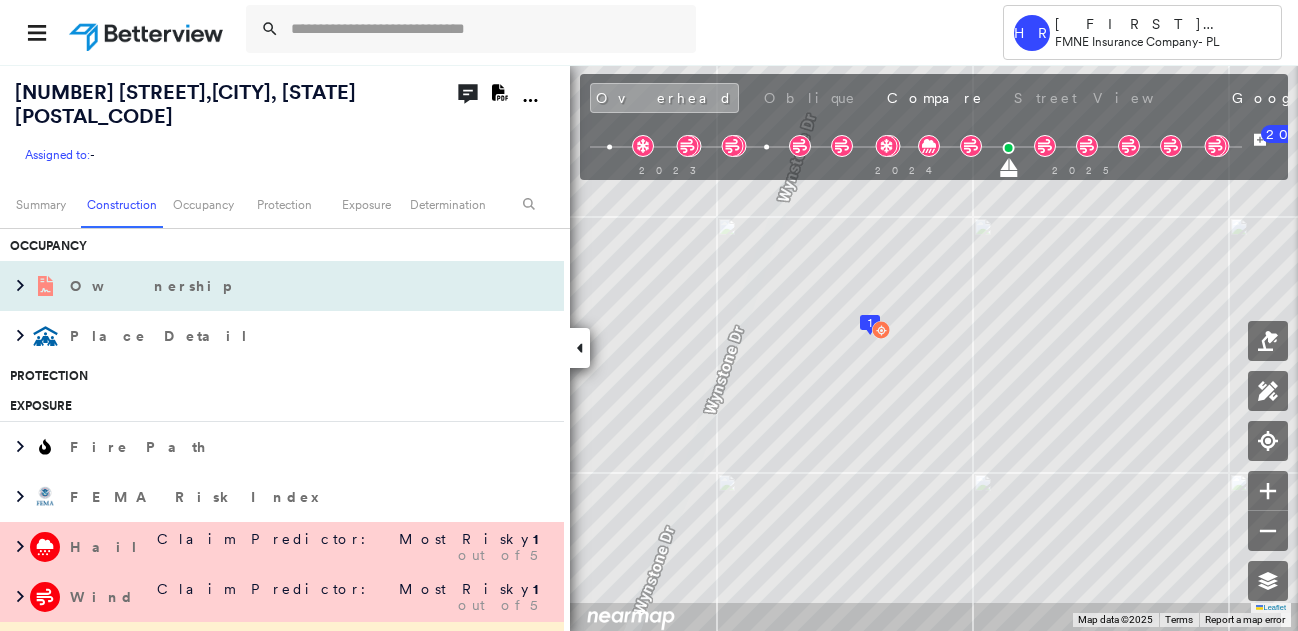 click on "Ownership" at bounding box center (152, 286) 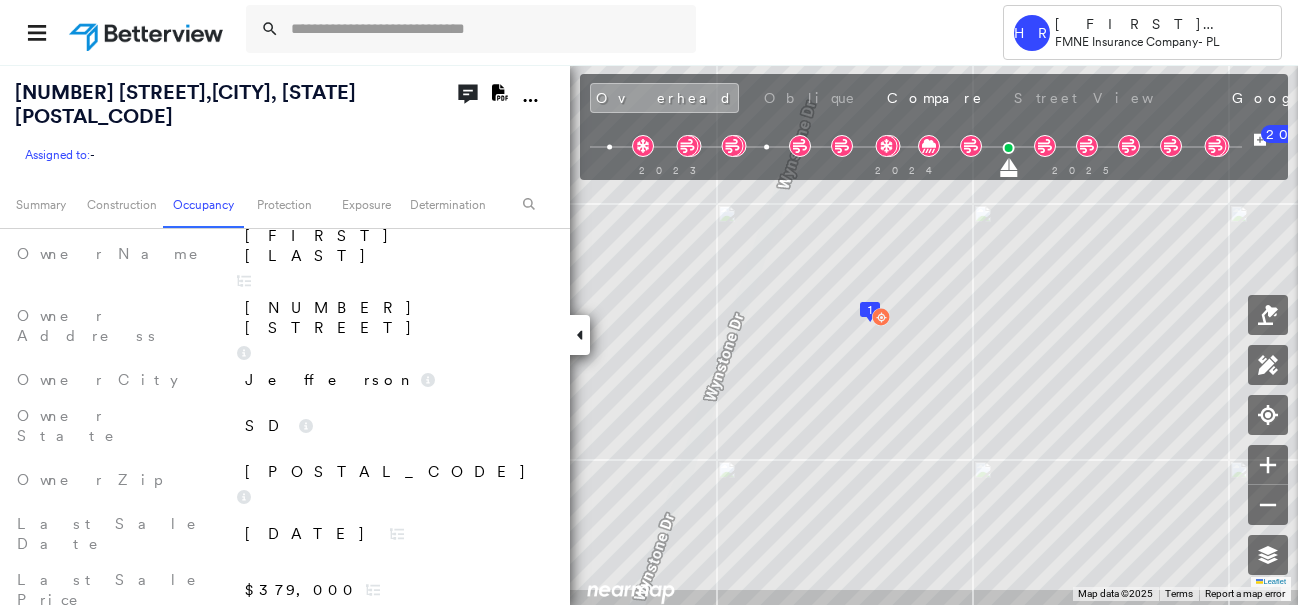 scroll, scrollTop: 656, scrollLeft: 0, axis: vertical 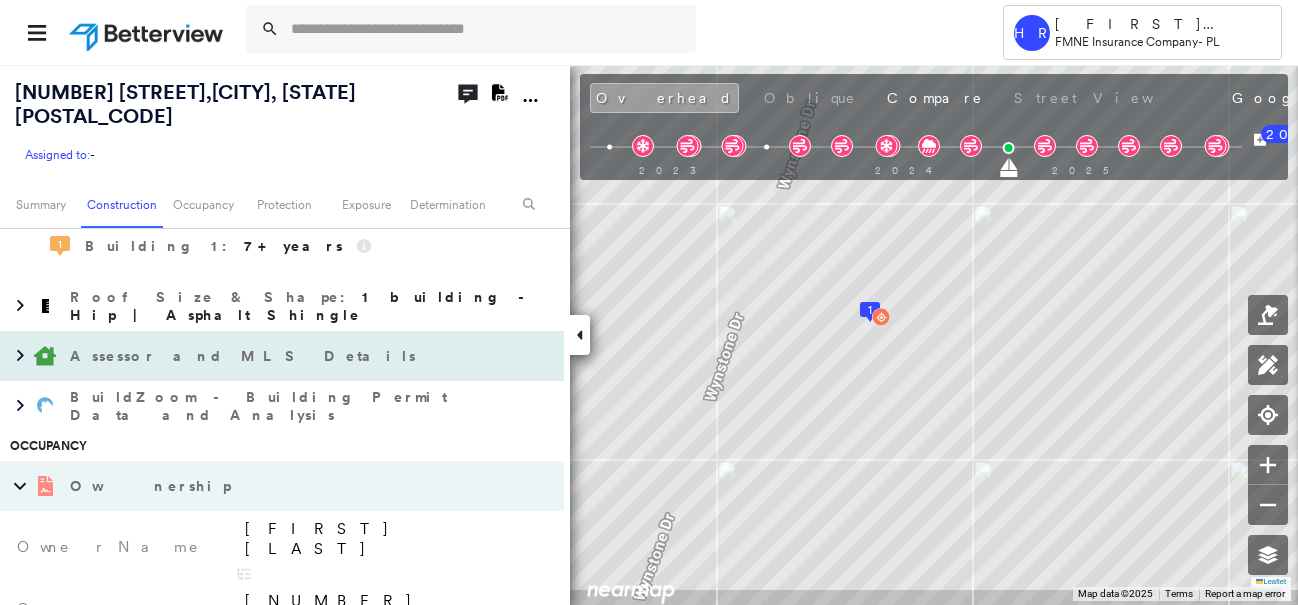 click on "Assessor and MLS Details" at bounding box center (245, 356) 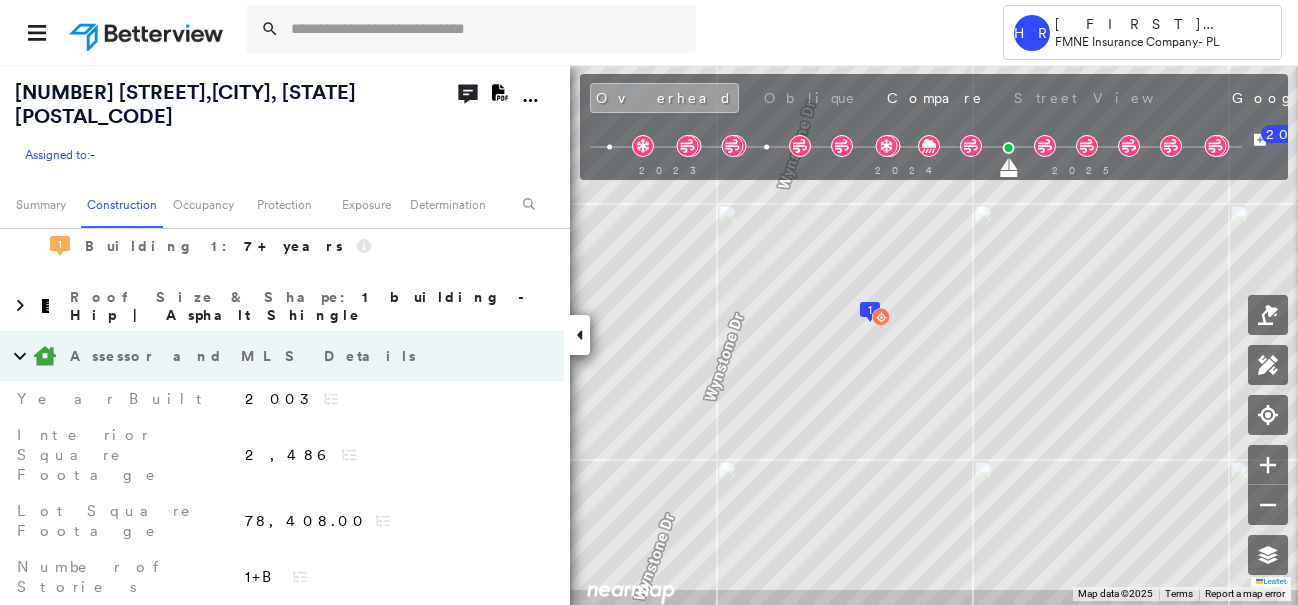 scroll, scrollTop: 756, scrollLeft: 0, axis: vertical 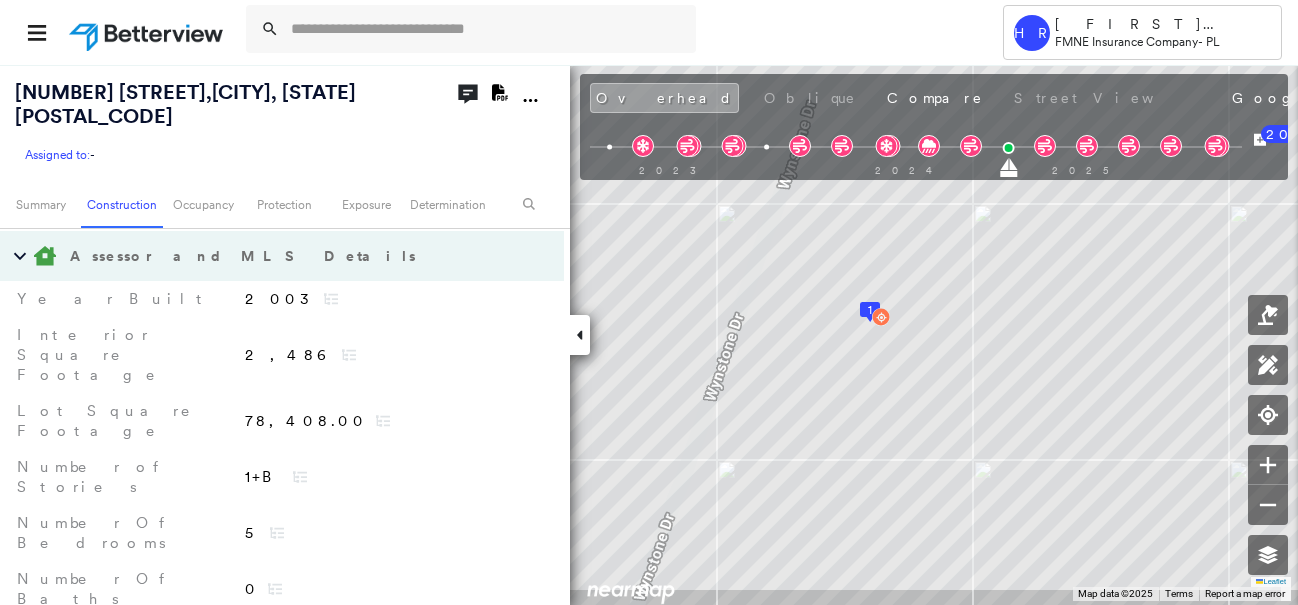 click 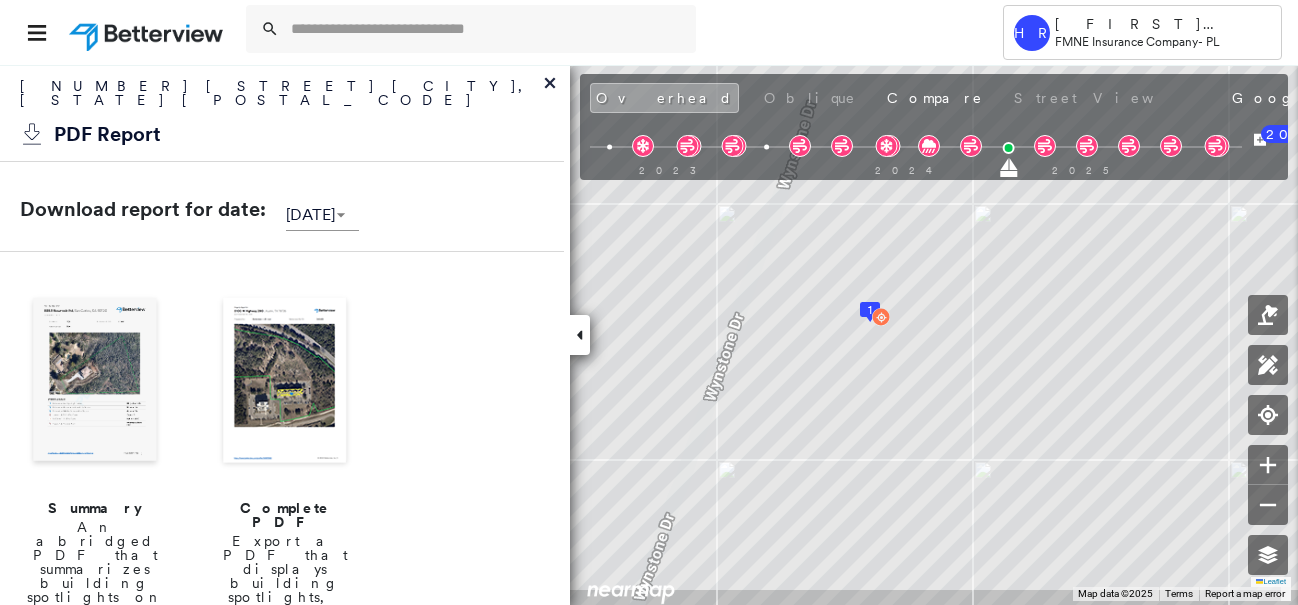 click at bounding box center (285, 382) 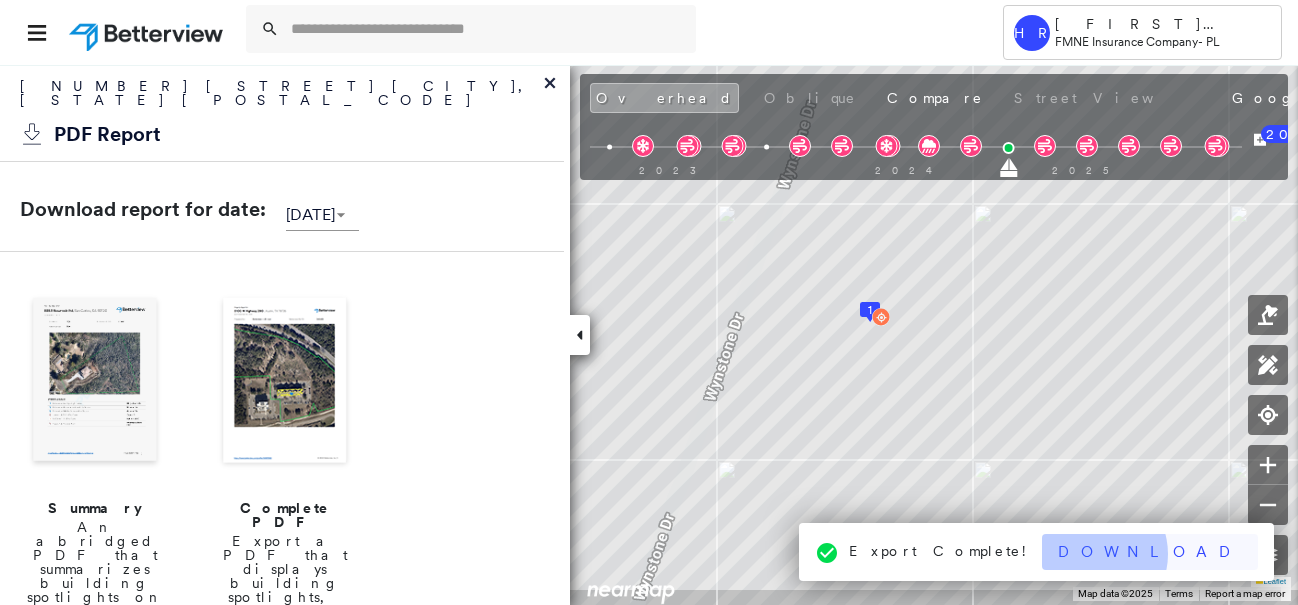 click on "Download" at bounding box center [1150, 552] 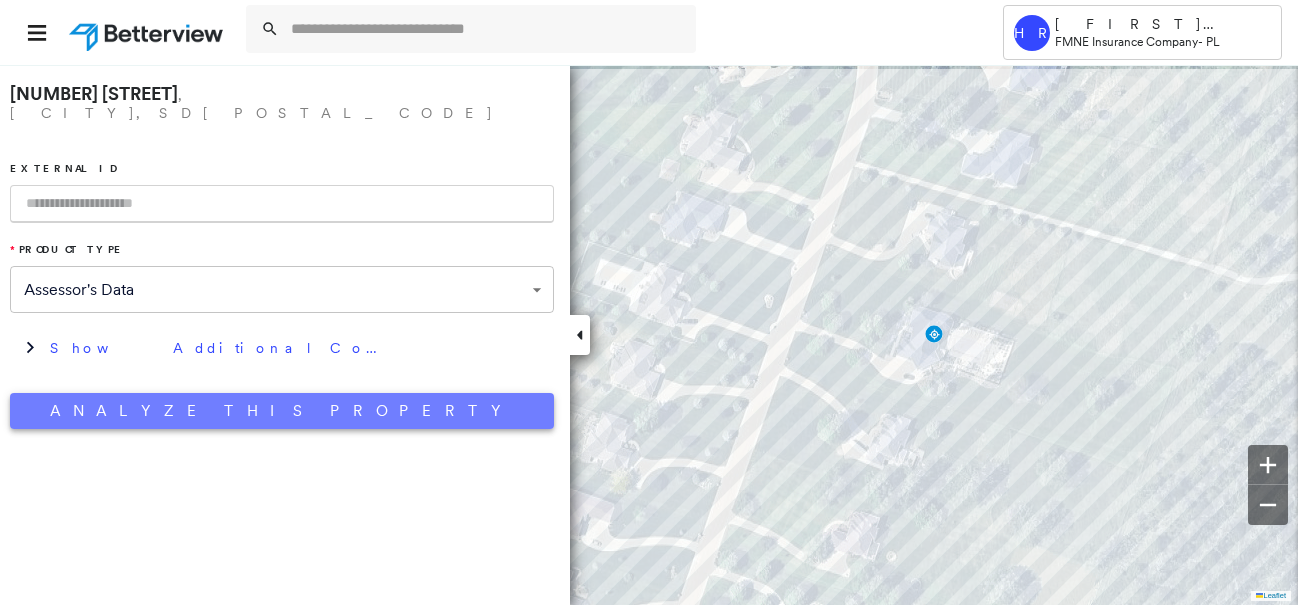 click on "Analyze This Property" at bounding box center [282, 411] 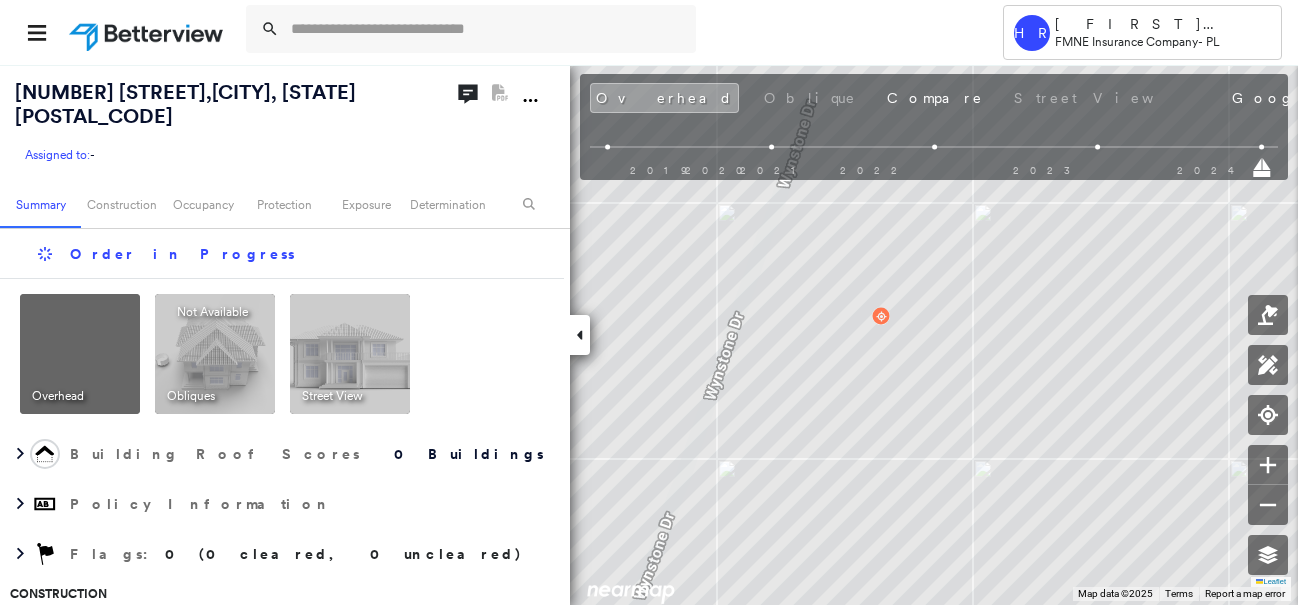 drag, startPoint x: 45, startPoint y: 344, endPoint x: 32, endPoint y: 345, distance: 13.038404 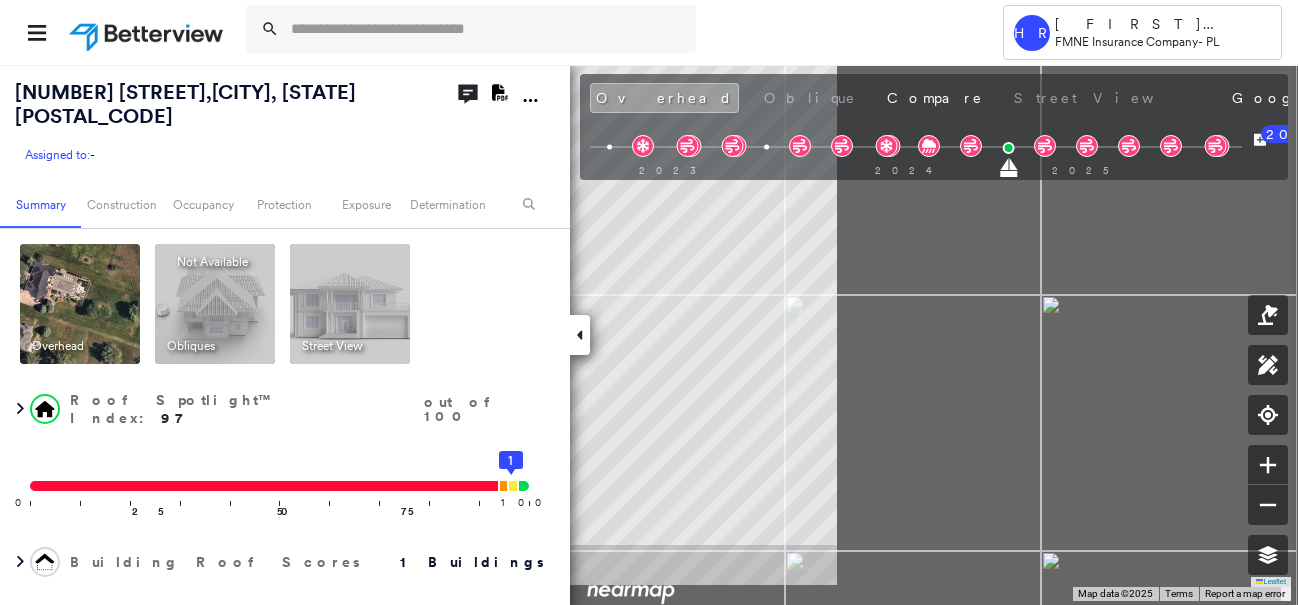 click on "[NUMBER] [STREET], [CITY], [STATE] [POSTAL_CODE] Assigned to: - Assigned to: - Assigned to: - Open Comments Download PDF Report Summary Construction Occupancy Protection Exposure Determination Overhead Obliques Not Available ; Street View Roof Spotlight™ Index : 97 out of 100 0 100 25 50 75 1 Building Roof Scores 1 Buildings Policy Information Flags : 4 (0 cleared, 4 uncleared) Construction Roof Spotlights : HVAC, Vent Property Features : Wooden Decking, Junk and Wreckage, Patio Furniture, Fire Pit, Pool and 8 more Roof Age : 7+ years old. 1 Building 1 : 7+ years Roof Size & Shape : 1 building - Hip | Asphalt Shingle Assessor and MLS Details BuildZoom - Building Permit Data and Analysis Occupancy Ownership Place Detail Protection Exposure Fire Path FEMA Risk Index Hail Claim Predictor: Most Risky 1 out of 5 Wind Claim Predictor: Most Risky 1 out of 5 Wildfire Regional Hazard: 3 out of 5 Tree Fall Risk: Present Determination Flags : 4 (0 cleared, 4 uncleared) Uncleared Flags (4) Risk of Wind" at bounding box center (649, 334) 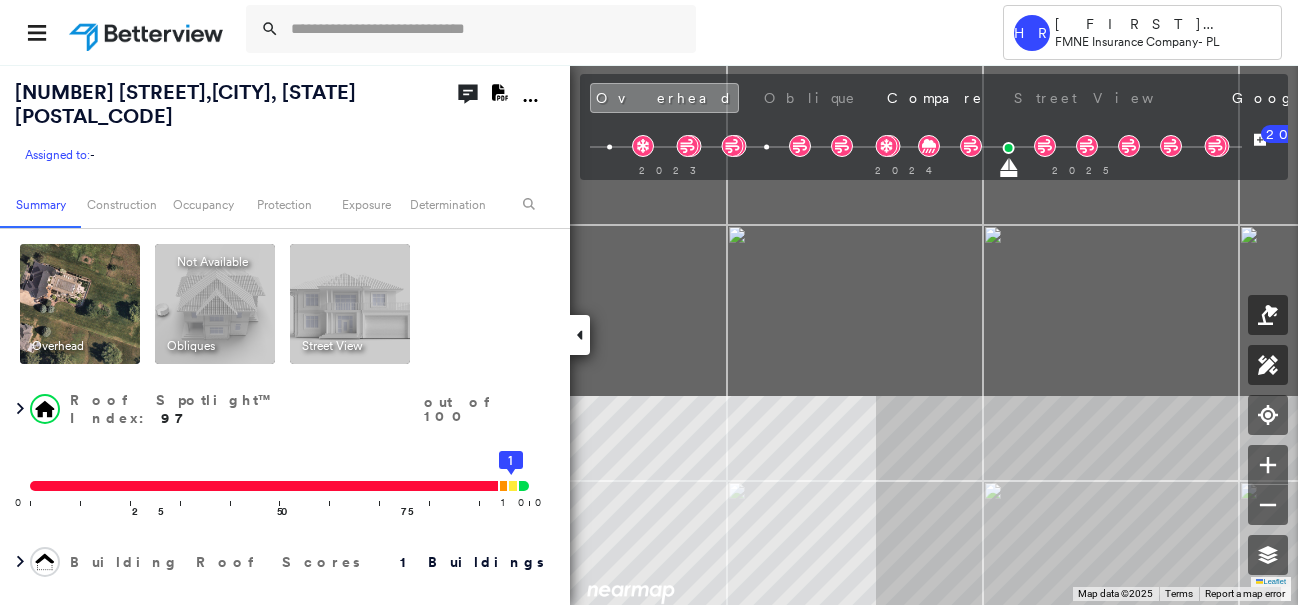 click on "Tower HR [NAME] FMNE Insurance Company - PL [NUMBER] [STREET], [CITY], [STATE] [POSTAL_CODE] Assigned to: - Assigned to: - Assigned to: - Open Comments Download PDF Report Summary Construction Occupancy Protection Exposure Determination Overhead Obliques Not Available ; Street View Roof Spotlight™ Index : 97 out of 100 0 100 25 50 75 1 Building Roof Scores 1 Buildings Policy Information Flags : 4 (0 cleared, 4 uncleared) Construction Roof Spotlights : HVAC, Vent Property Features : Wooden Decking, Junk and Wreckage, Patio Furniture, Fire Pit, Pool and 8 more Roof Age : 7+ years old. 1 Building 1 : 7+ years Roof Size & Shape : 1 building - Hip | Asphalt Shingle Assessor and MLS Details BuildZoom - Building Permit Data and Analysis Occupancy Ownership Place Detail Protection Exposure Fire Path FEMA Risk Index Hail Claim Predictor: Most Risky 1 out of 5 Wind Claim Predictor: Most Risky 1 out of 5 Wildfire Regional Hazard: 3 out of 5 Tree Fall Risk: Present Determination Flags : Clear 20" at bounding box center (649, 302) 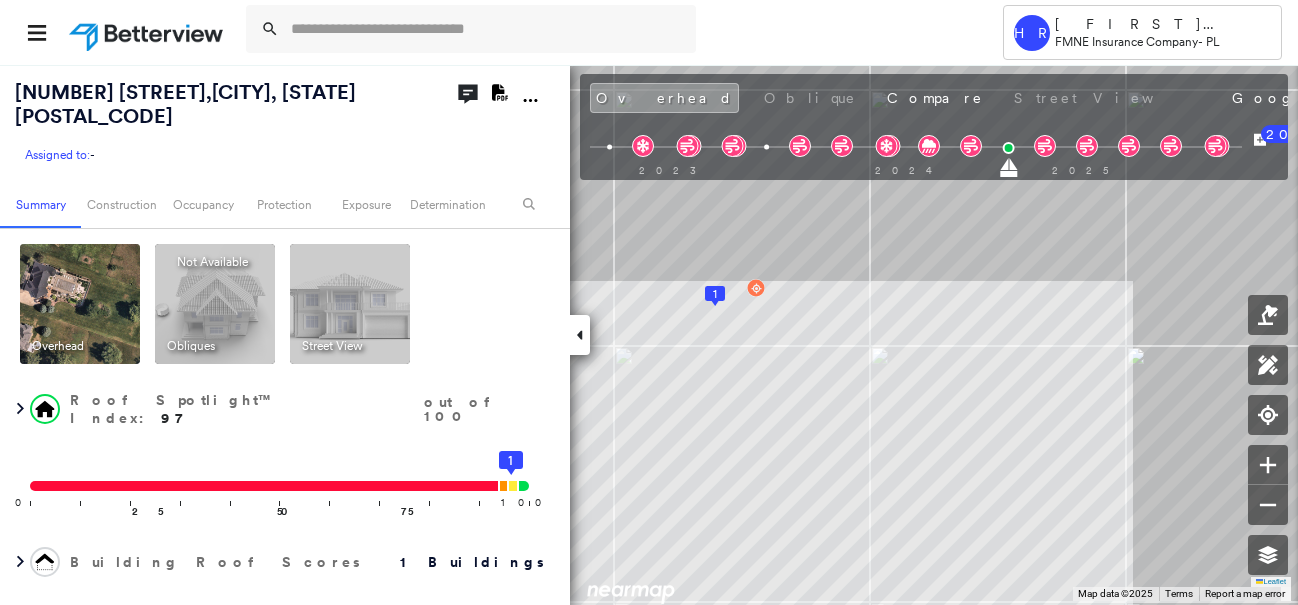 click at bounding box center (580, 335) 